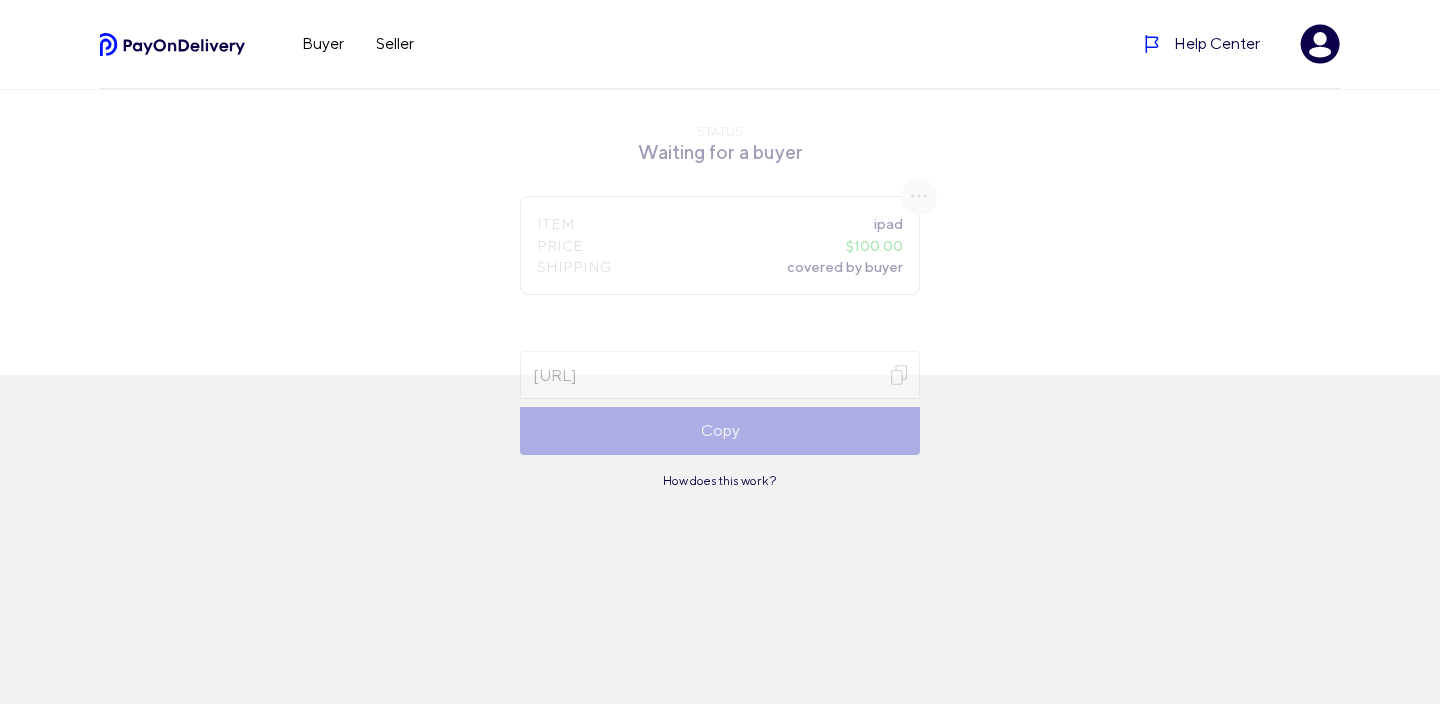 scroll, scrollTop: 0, scrollLeft: 0, axis: both 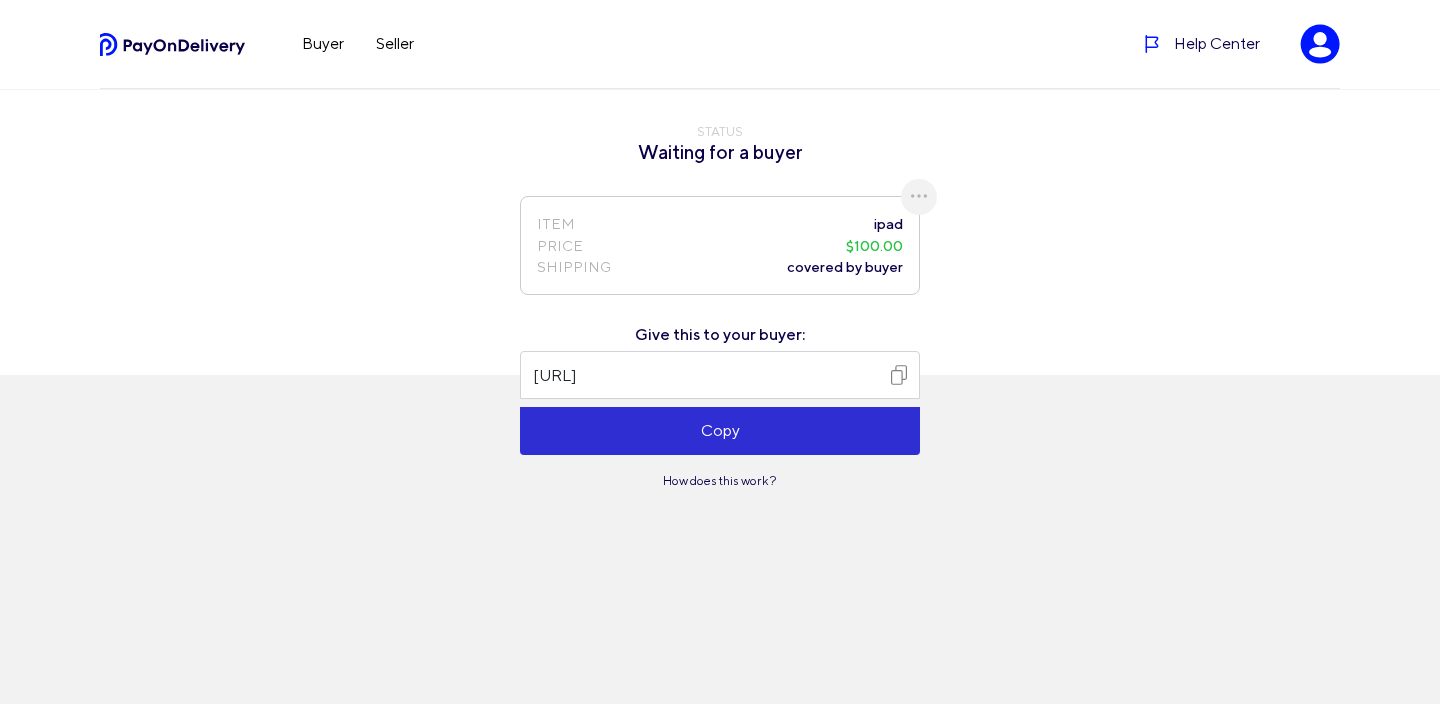 click at bounding box center [1320, 44] 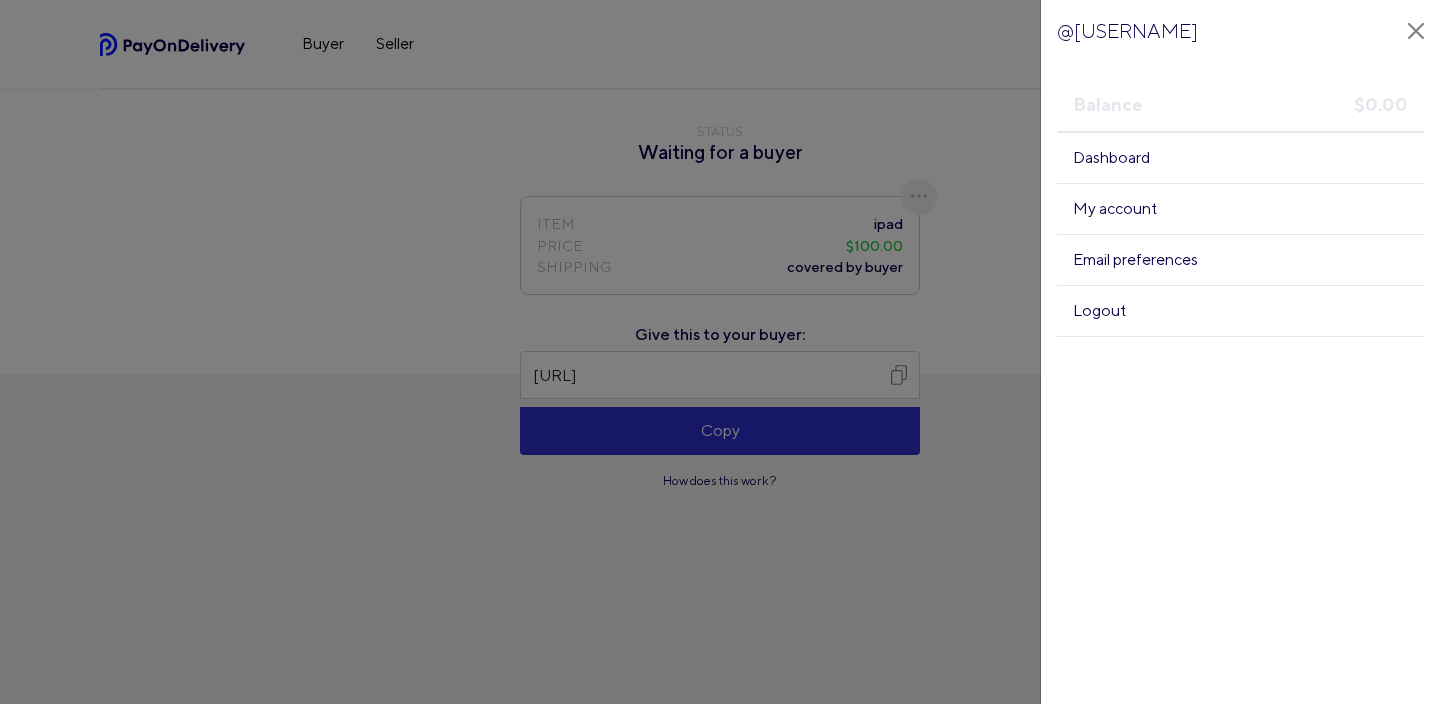 click at bounding box center [720, 352] 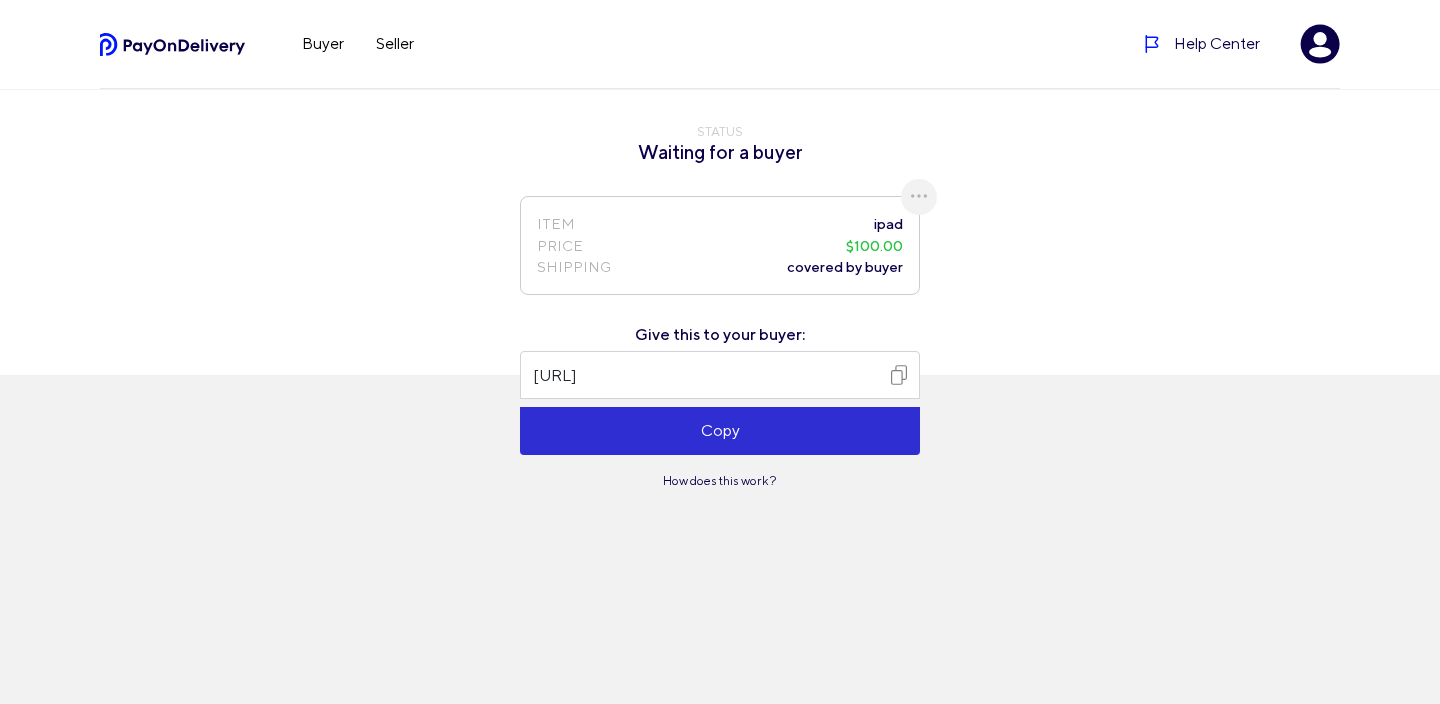 click at bounding box center [173, 44] 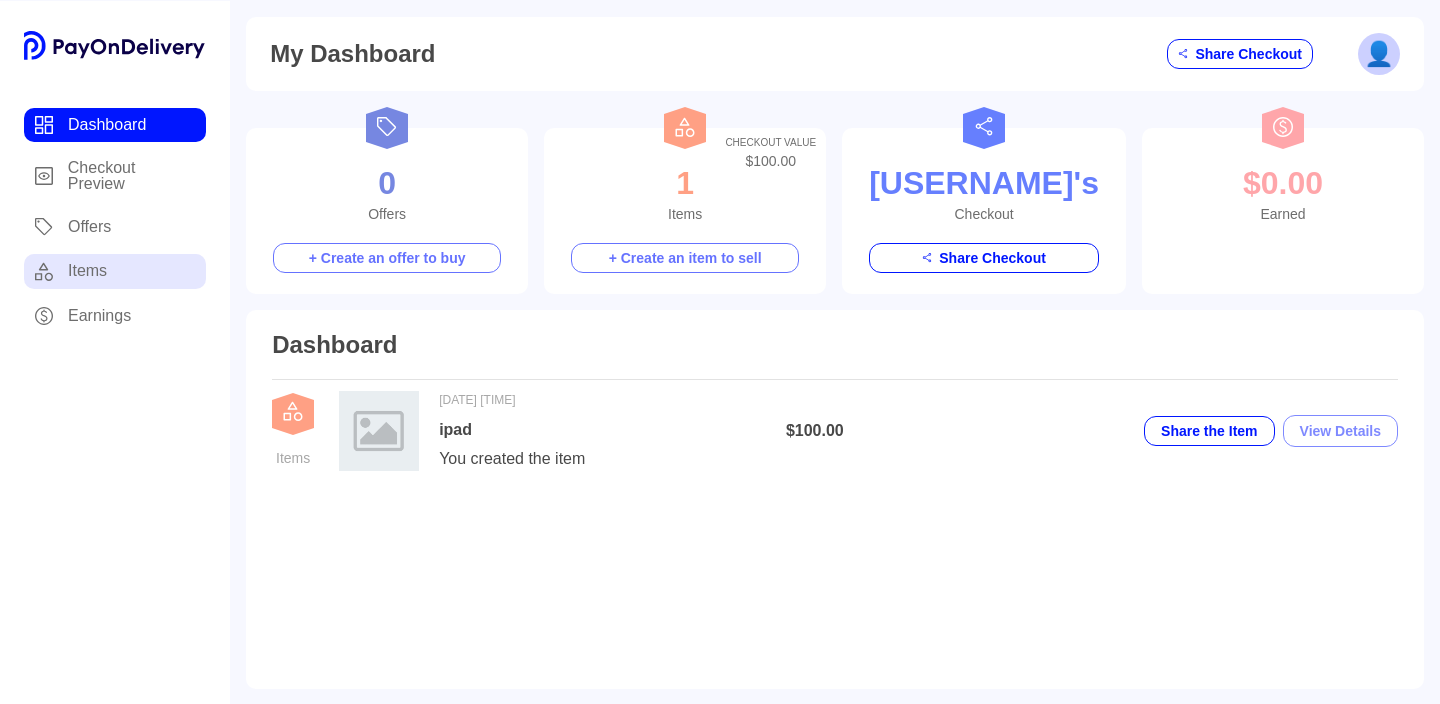 click on "Items" at bounding box center (115, 271) 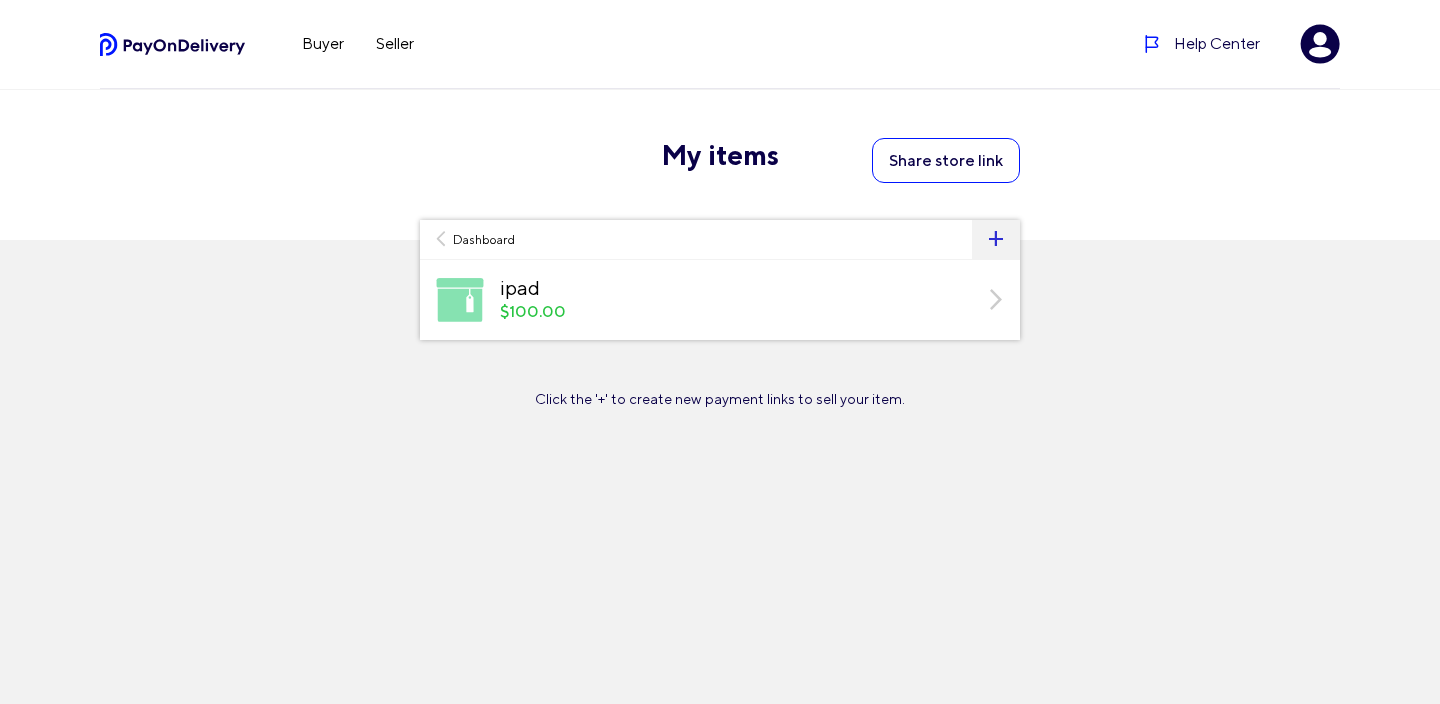 click on "+" at bounding box center [996, 240] 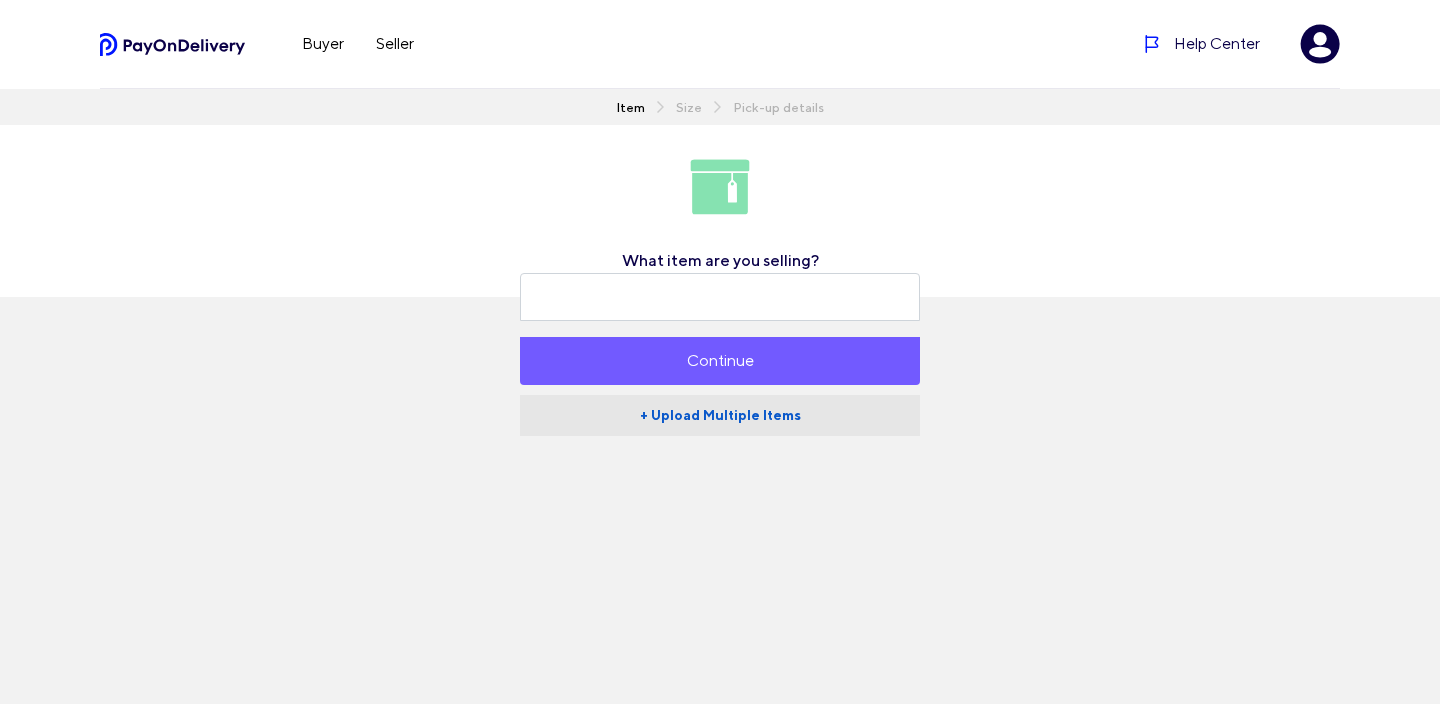 click on "+ Upload Multiple Items" at bounding box center [720, 415] 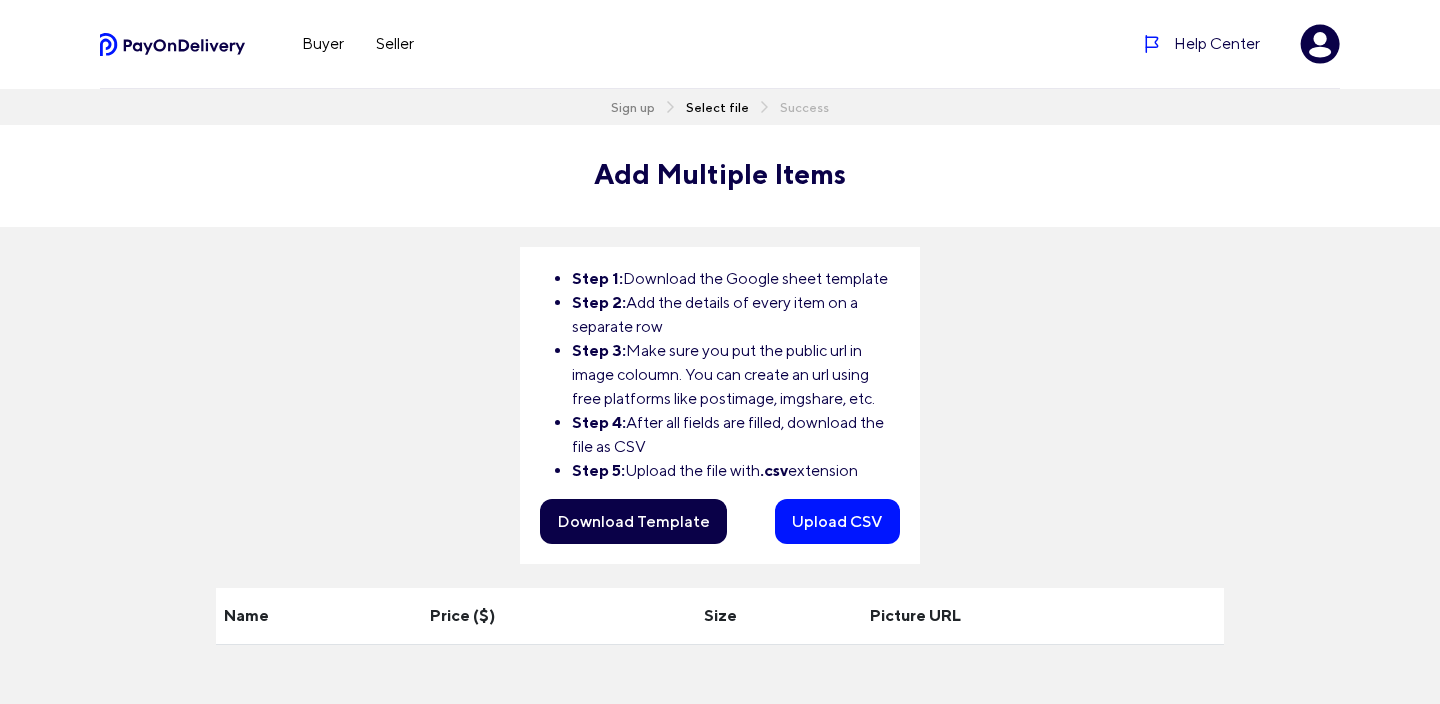 scroll, scrollTop: 0, scrollLeft: 0, axis: both 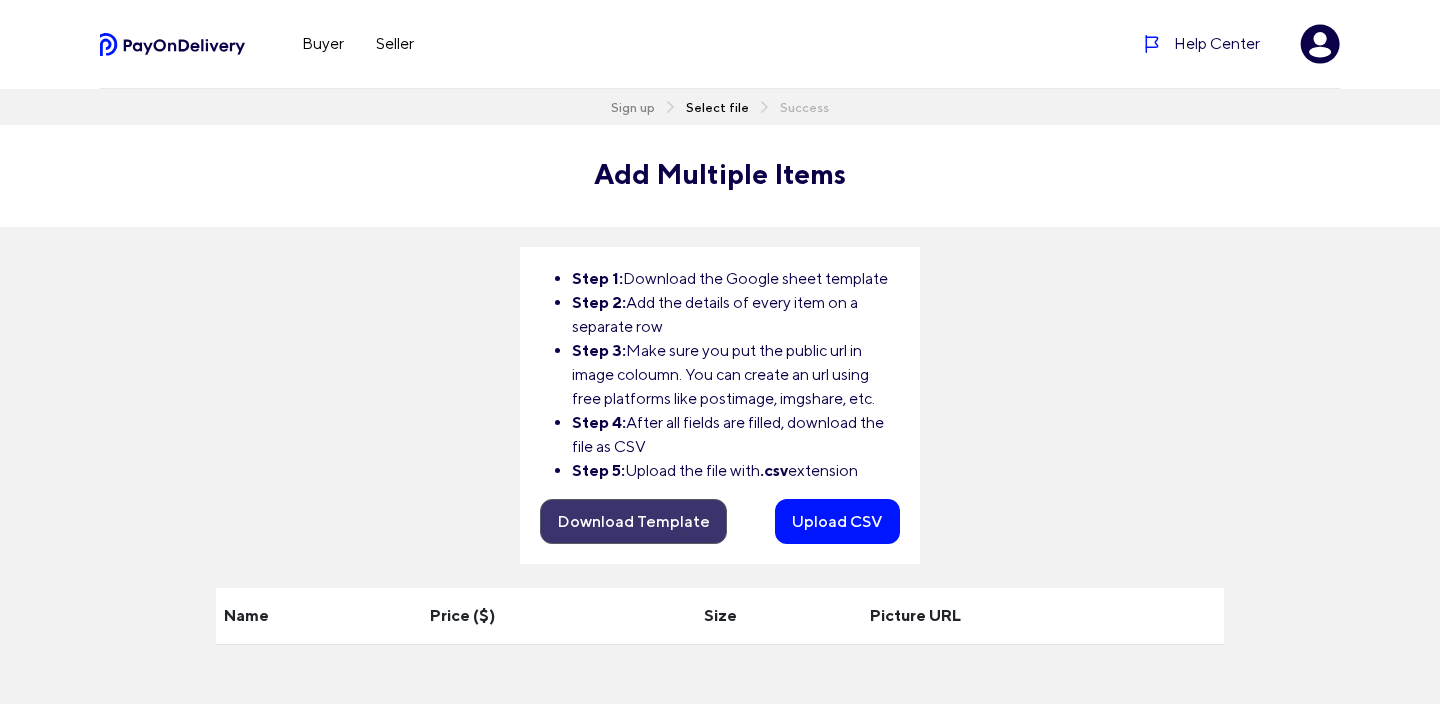 click on "Download Template" at bounding box center (633, 521) 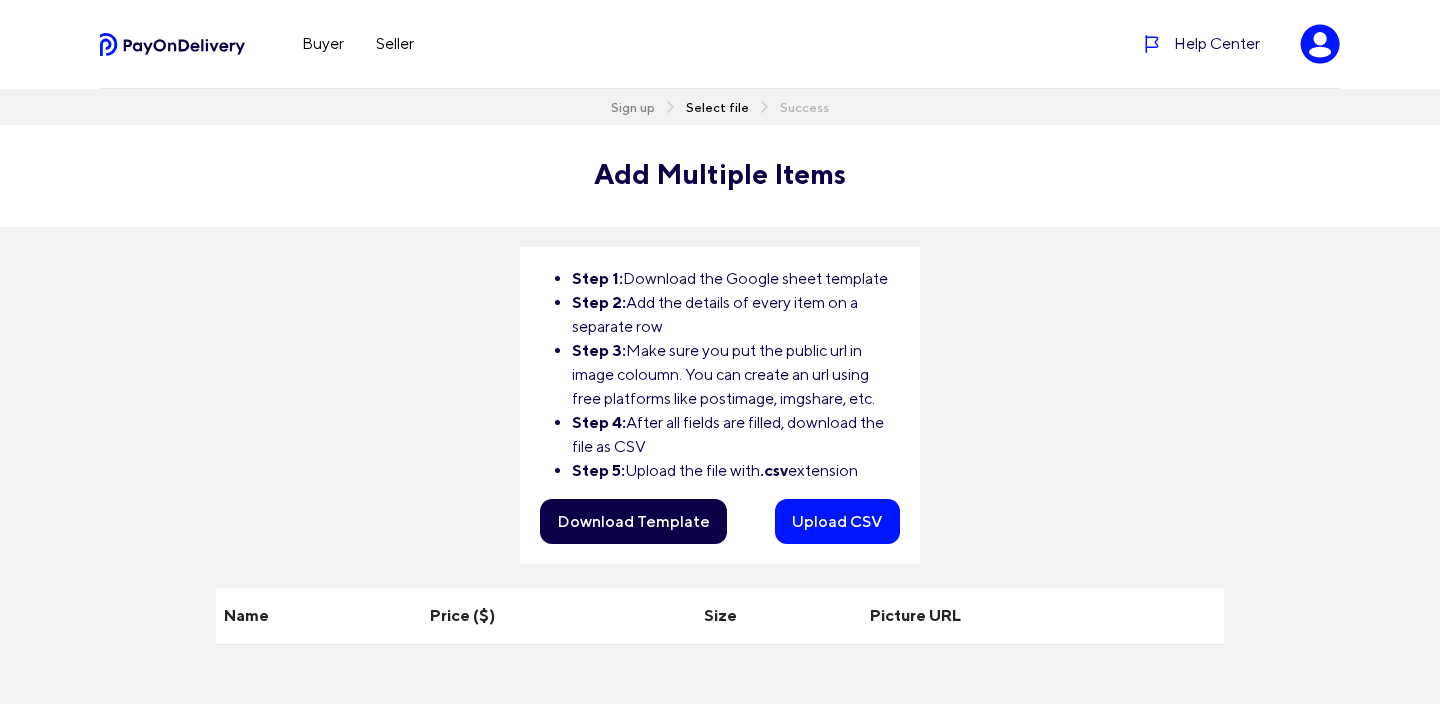 click at bounding box center (1320, 52) 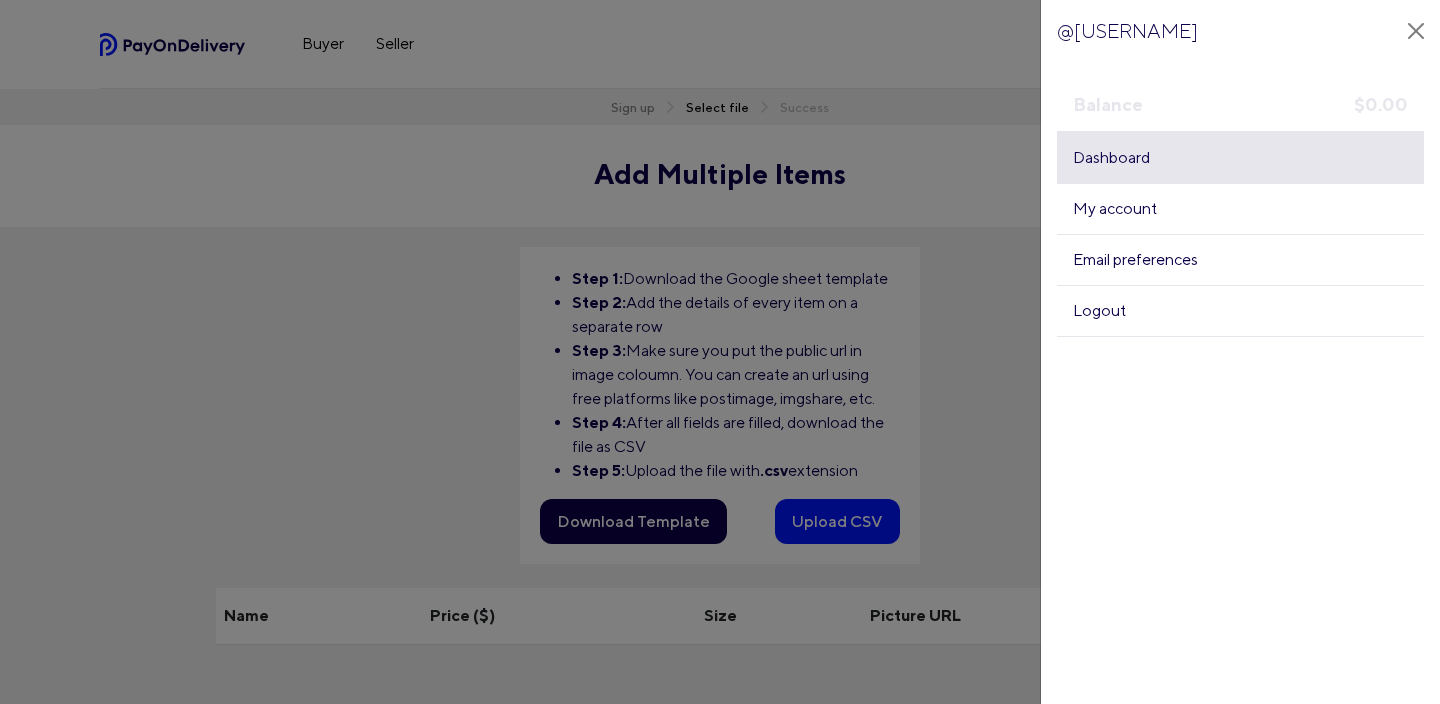 click on "Dashboard" at bounding box center [1240, 158] 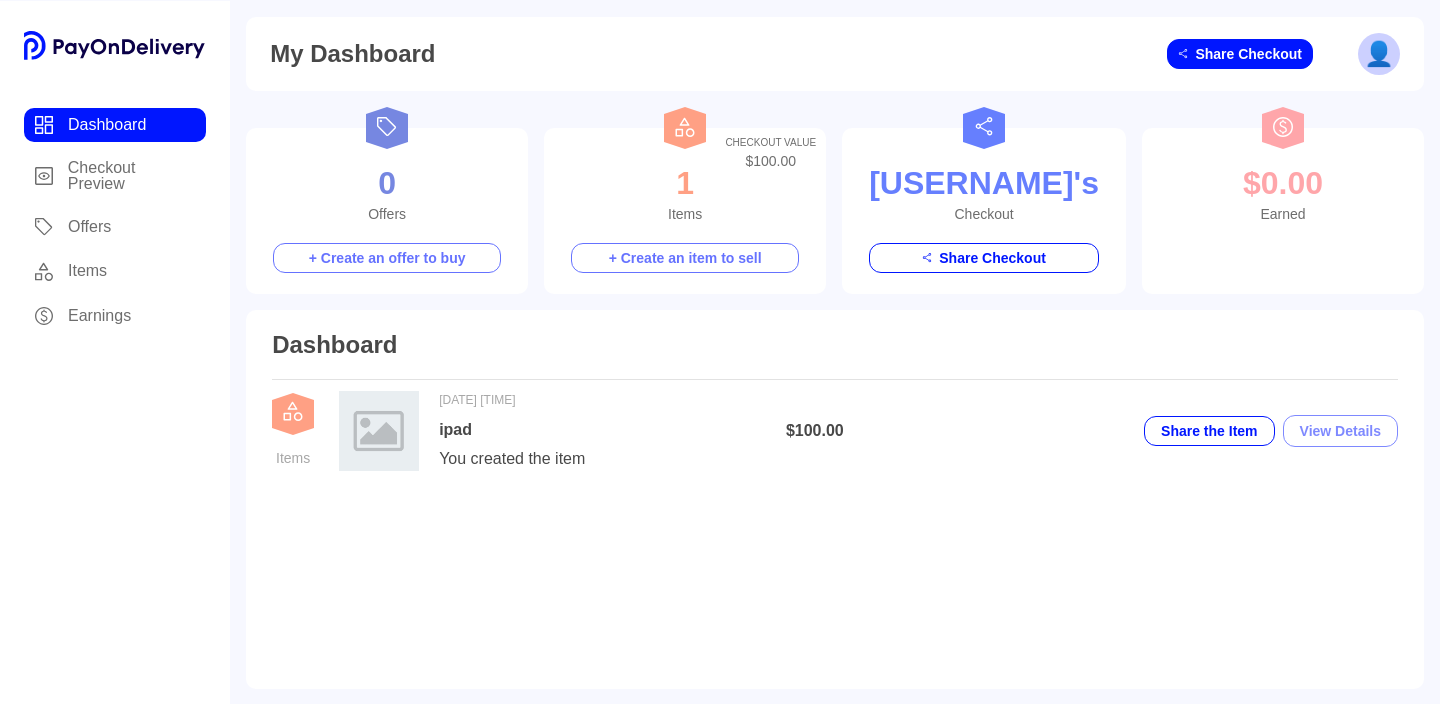 click on "Share Checkout" at bounding box center (1240, 54) 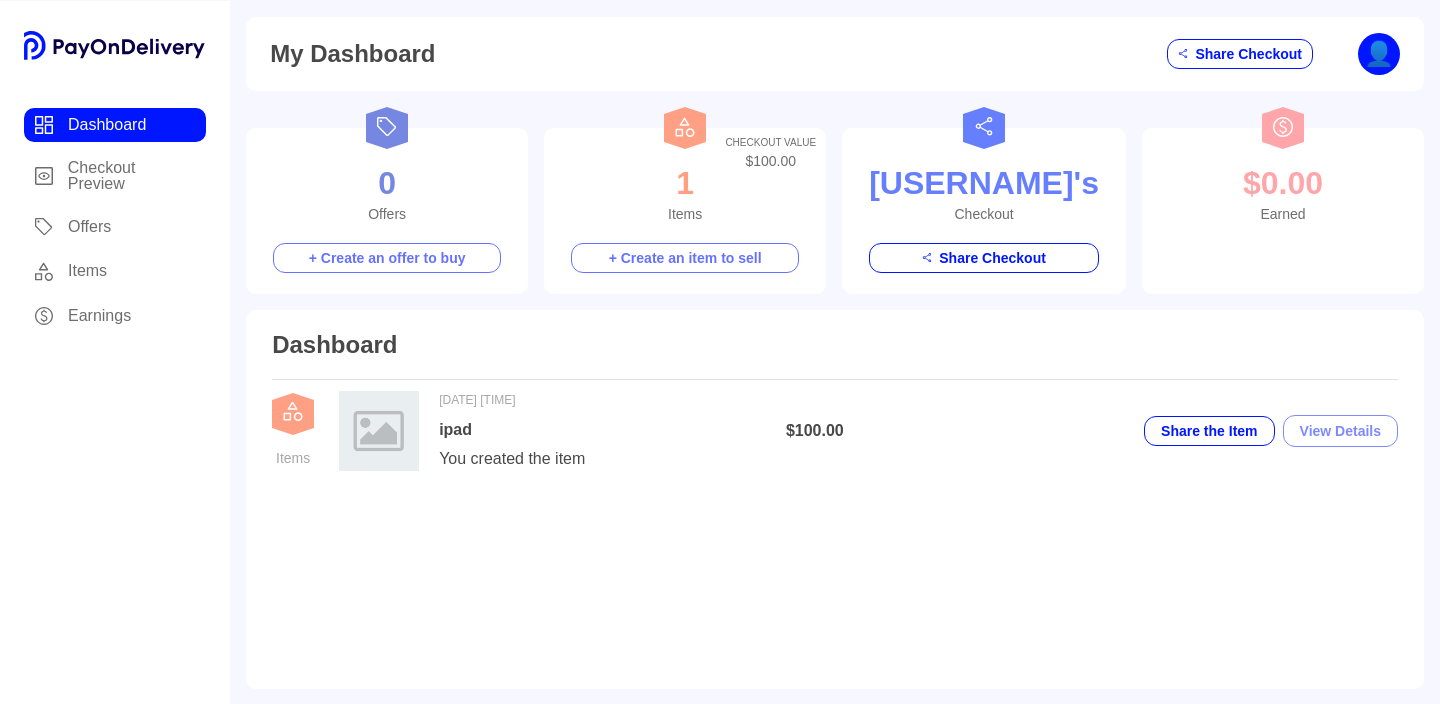 click on "👤" at bounding box center (1379, 53) 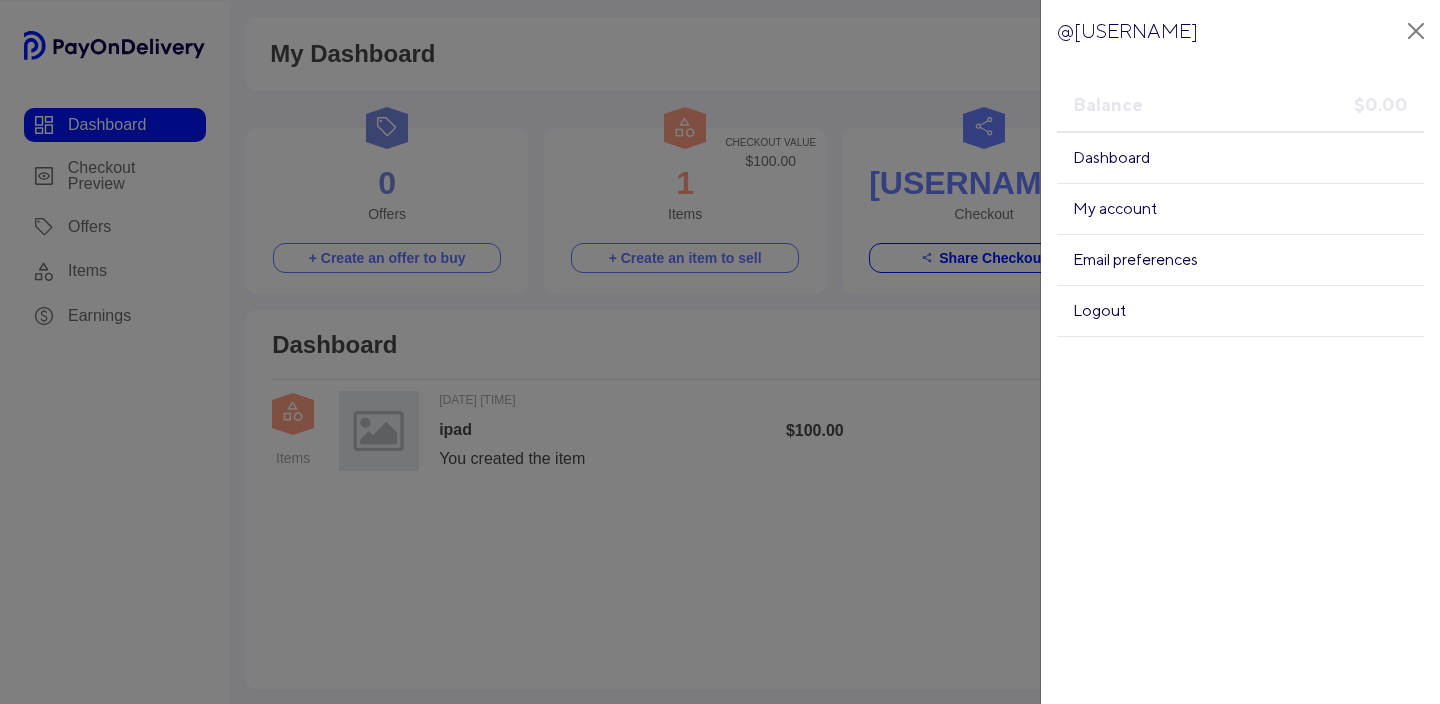 click on "@ [USERNAME]" at bounding box center (1127, 31) 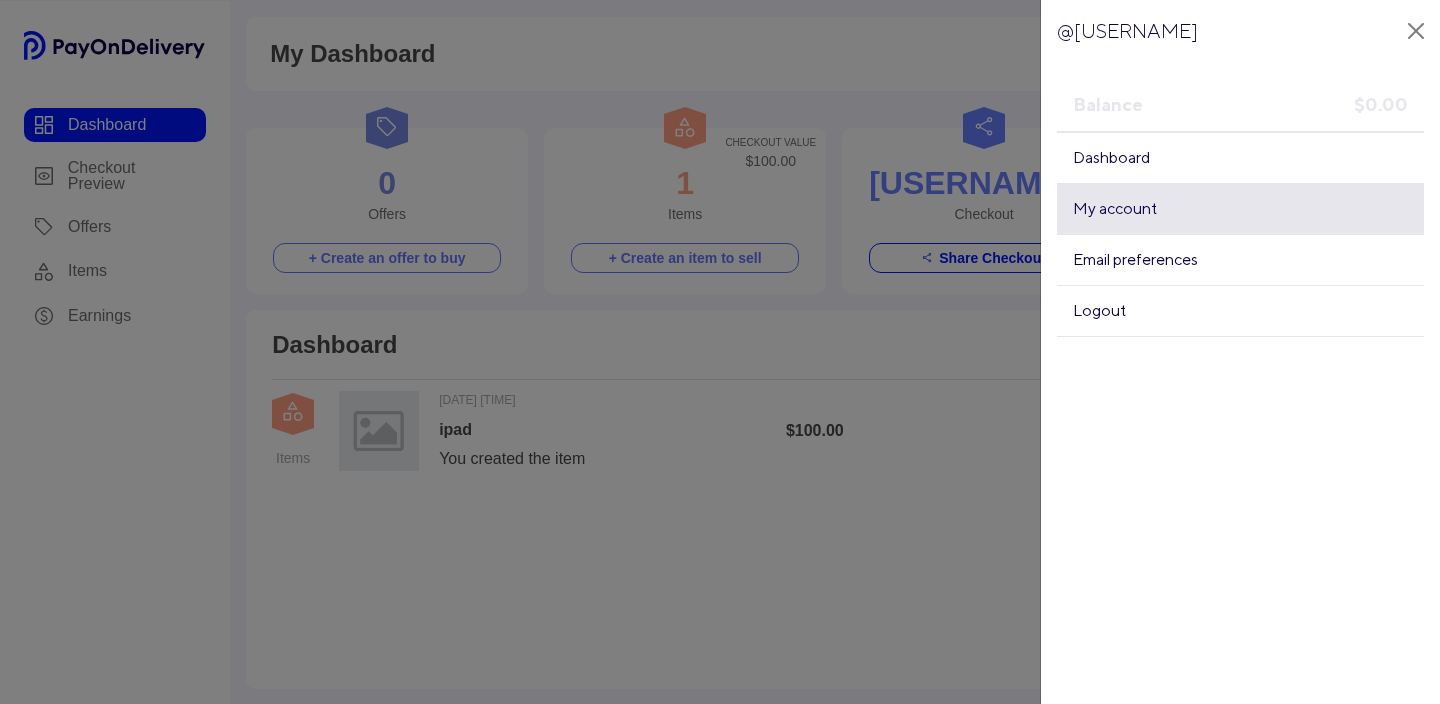 click on "My account" at bounding box center [1240, 209] 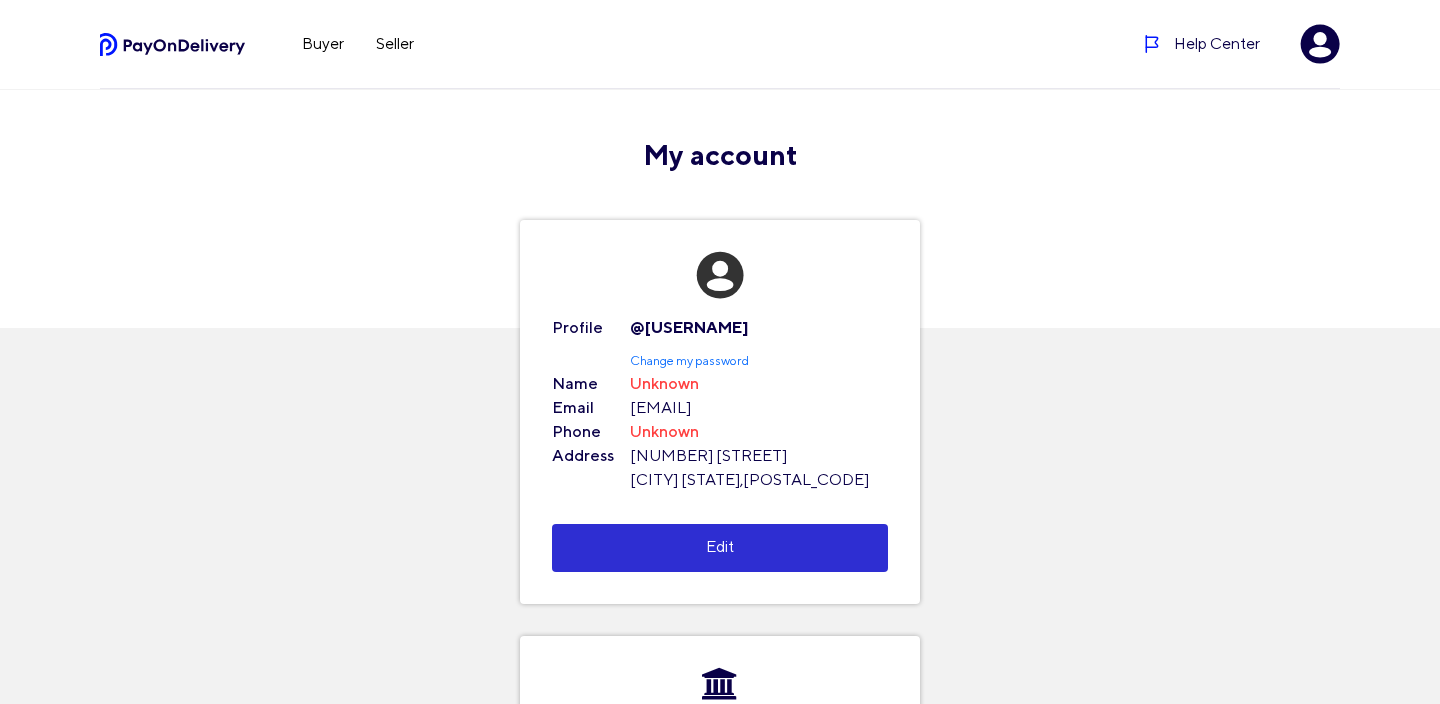 scroll, scrollTop: 0, scrollLeft: 0, axis: both 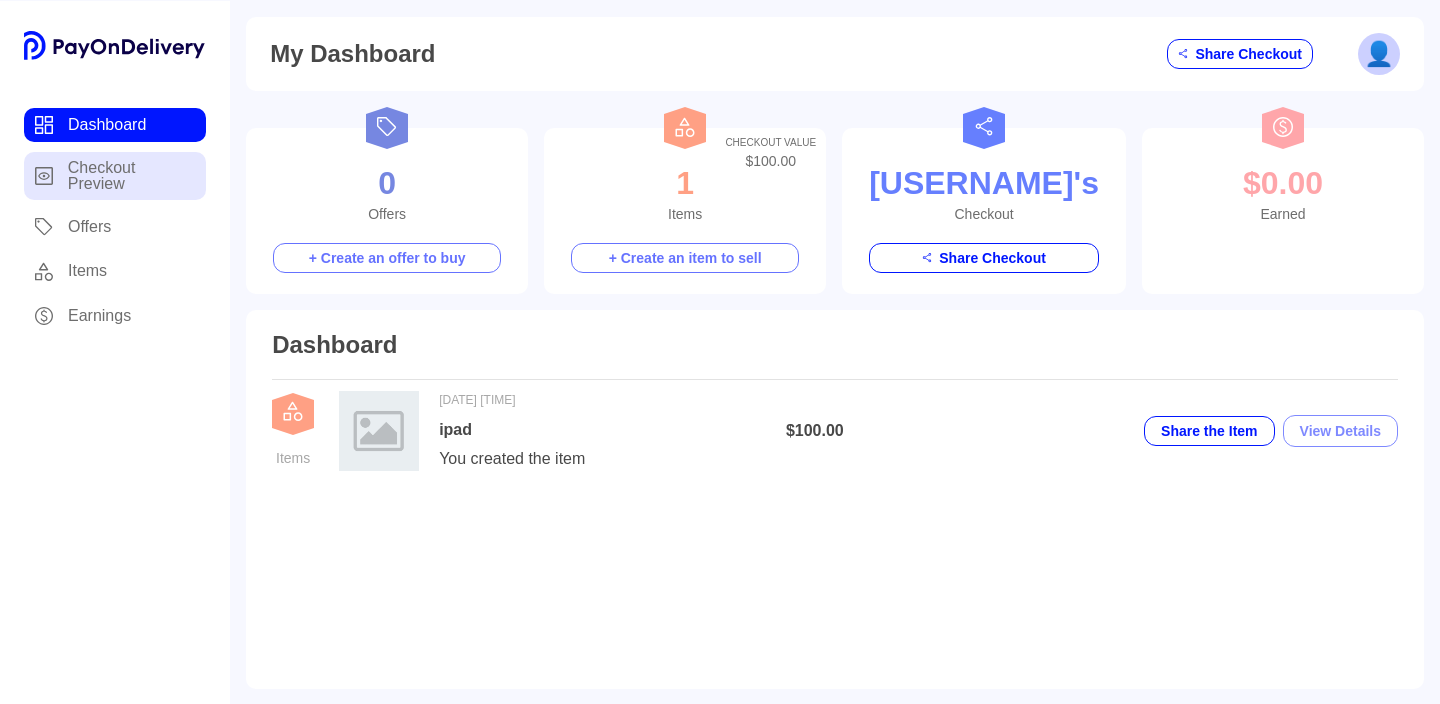 click on "Checkout Preview" at bounding box center (115, 176) 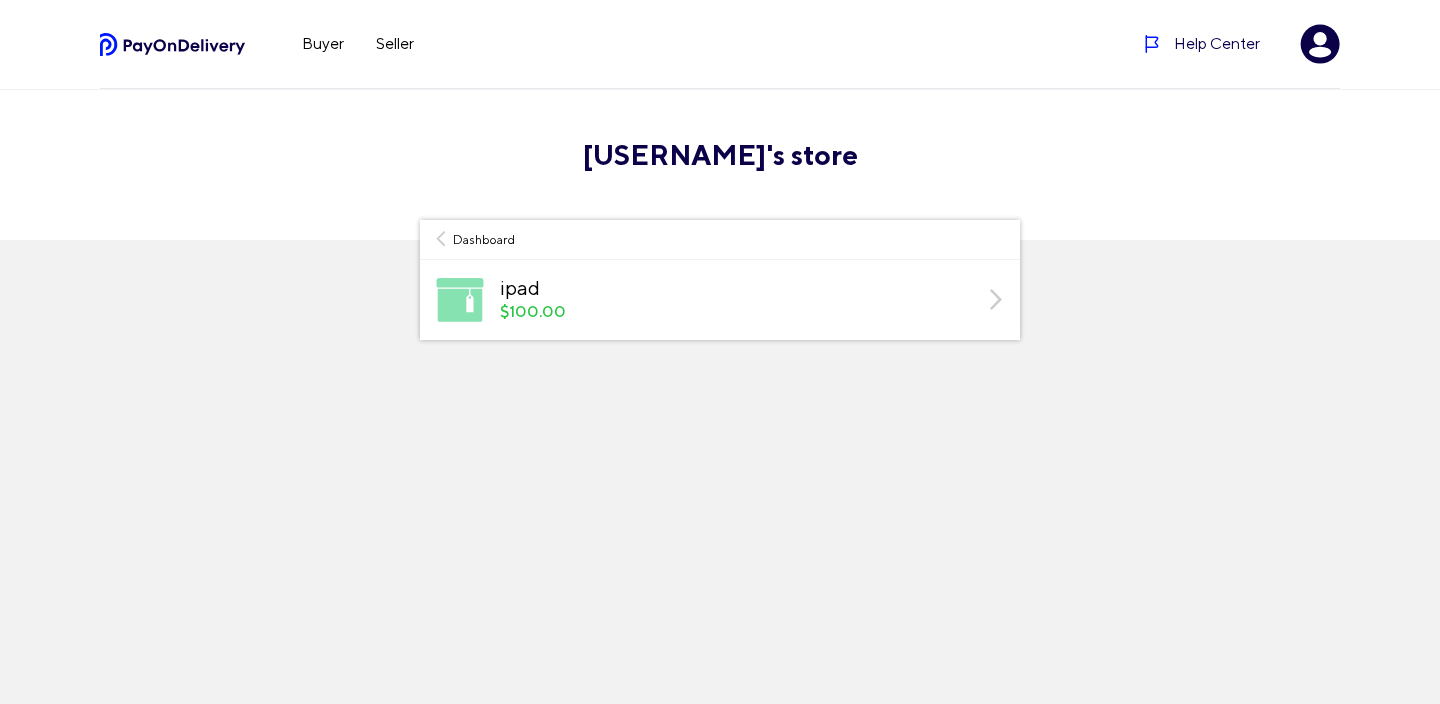click on "Help Center" at bounding box center (1241, 44) 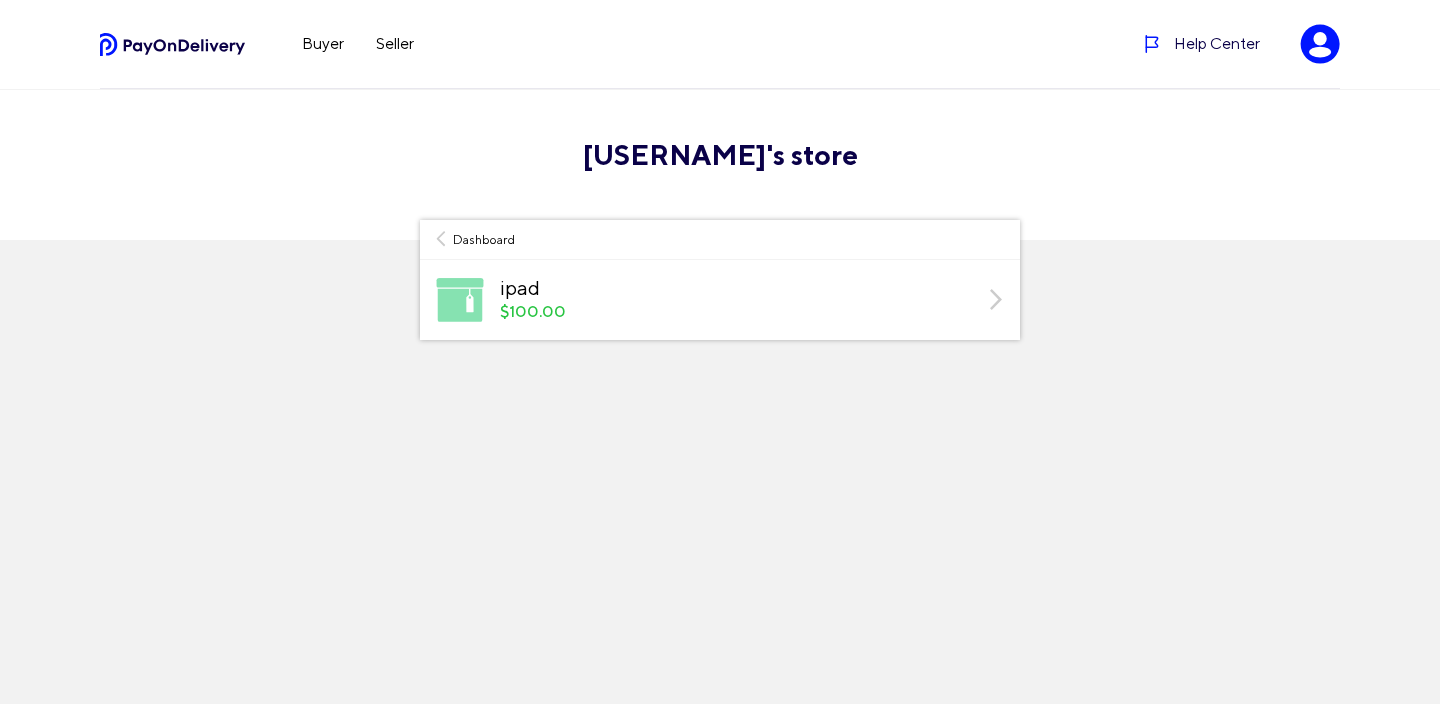 click at bounding box center [1320, 52] 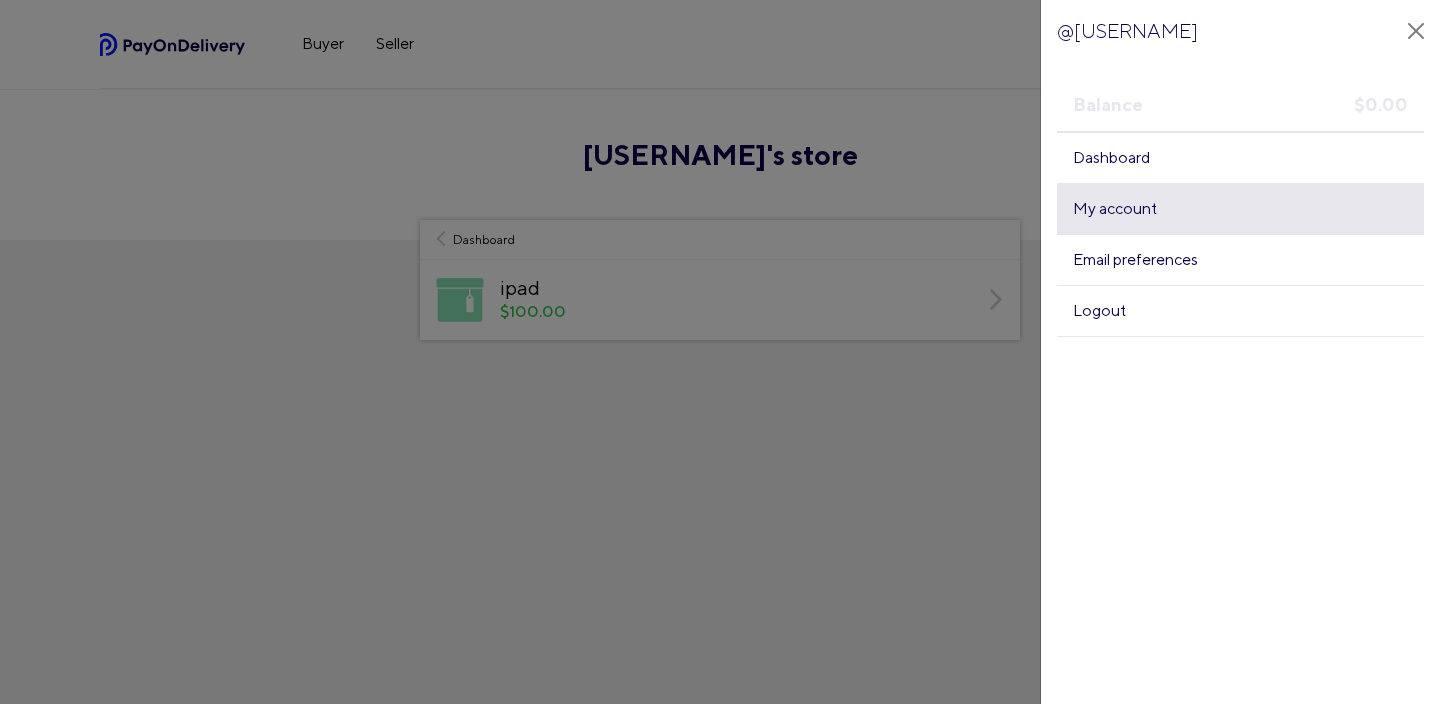 click on "My account" at bounding box center (1240, 209) 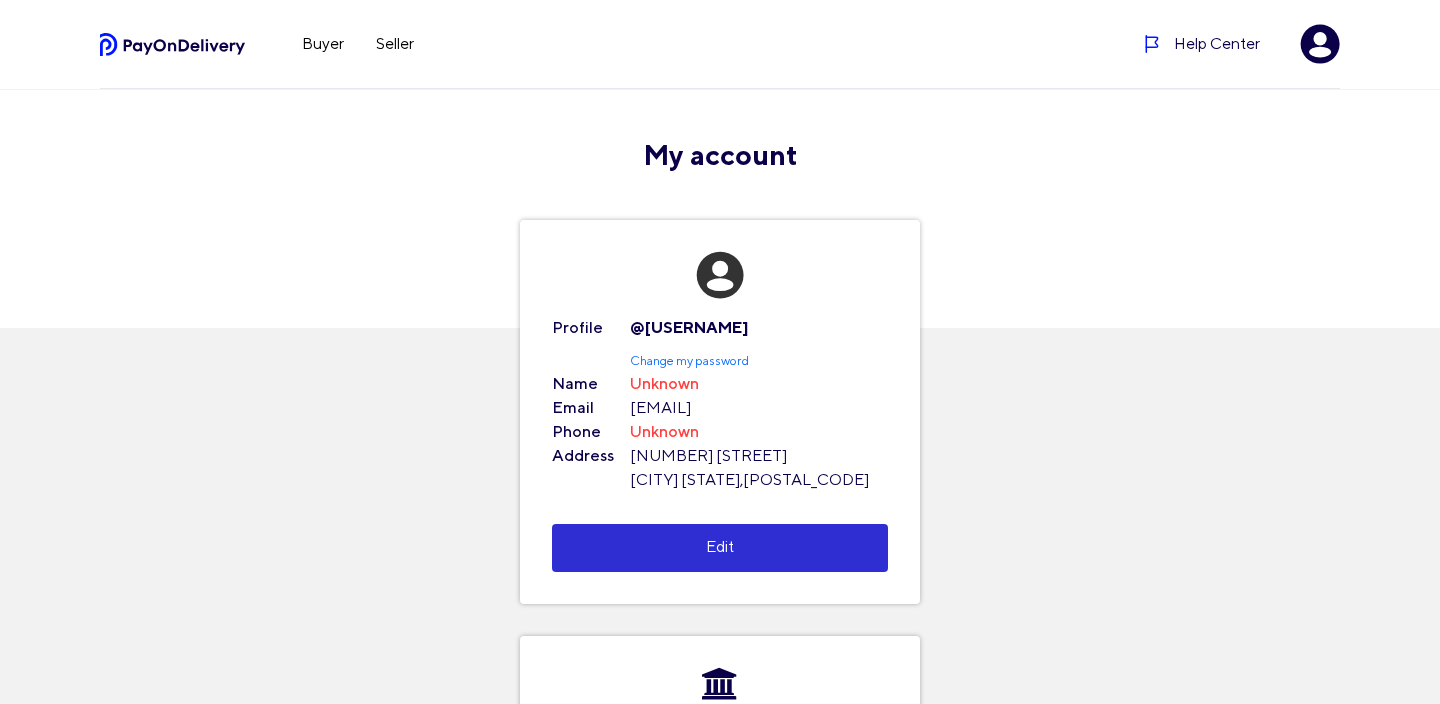 scroll, scrollTop: 0, scrollLeft: 0, axis: both 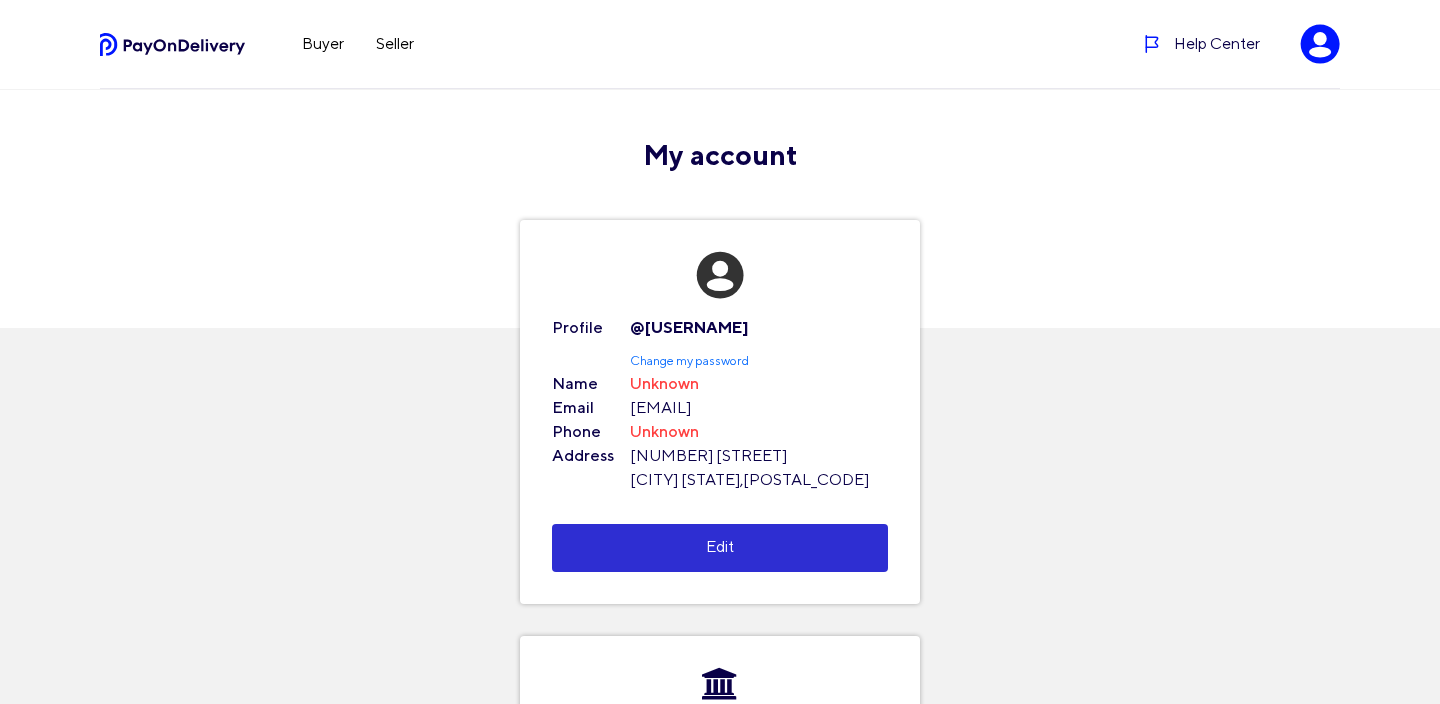 click at bounding box center (1320, 52) 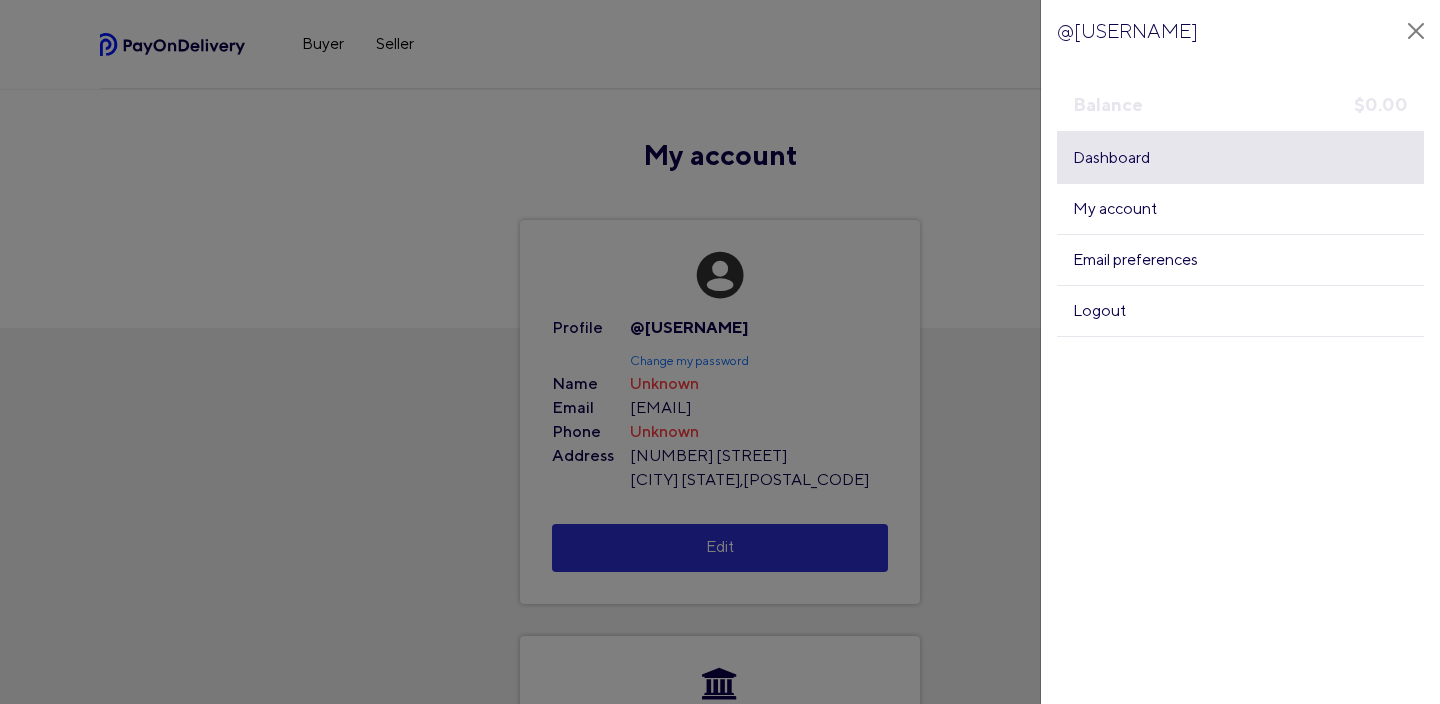 click on "Dashboard" at bounding box center [1240, 158] 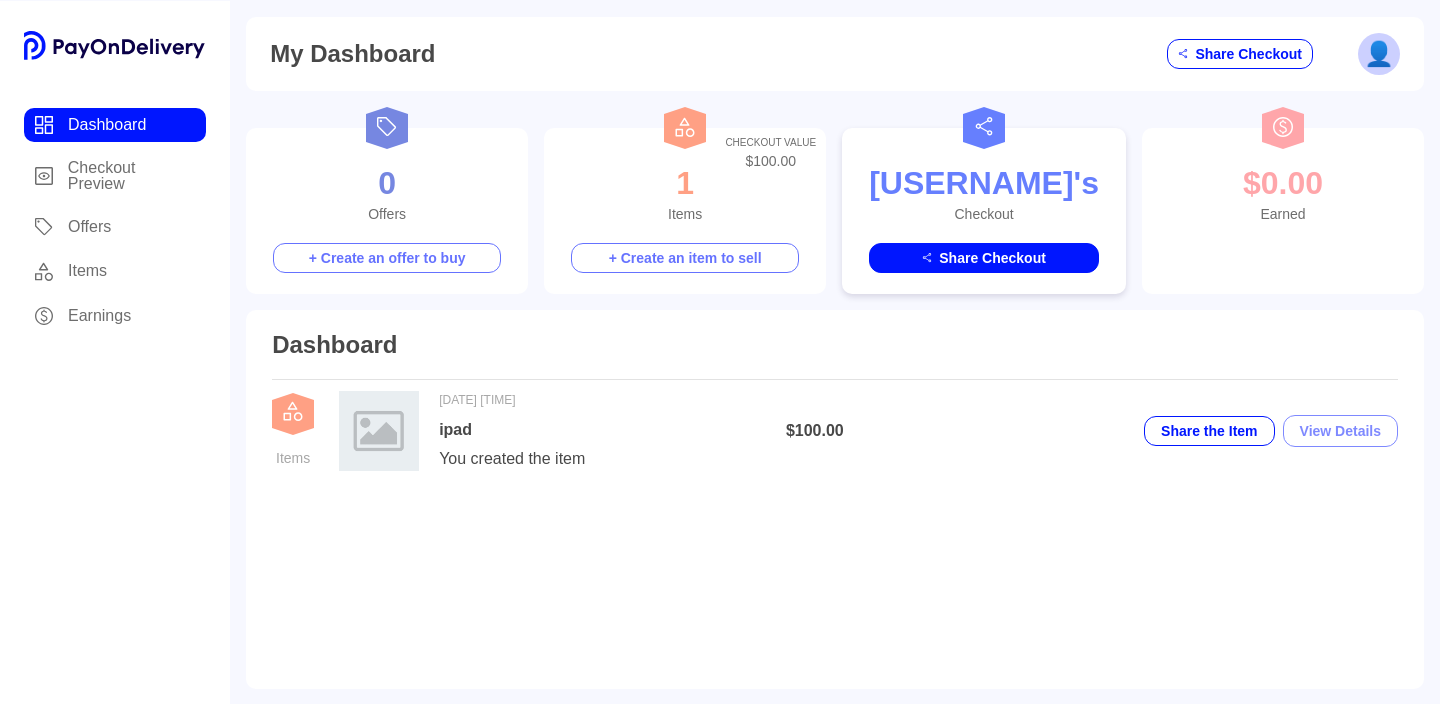 click on "Share Checkout" at bounding box center (984, 258) 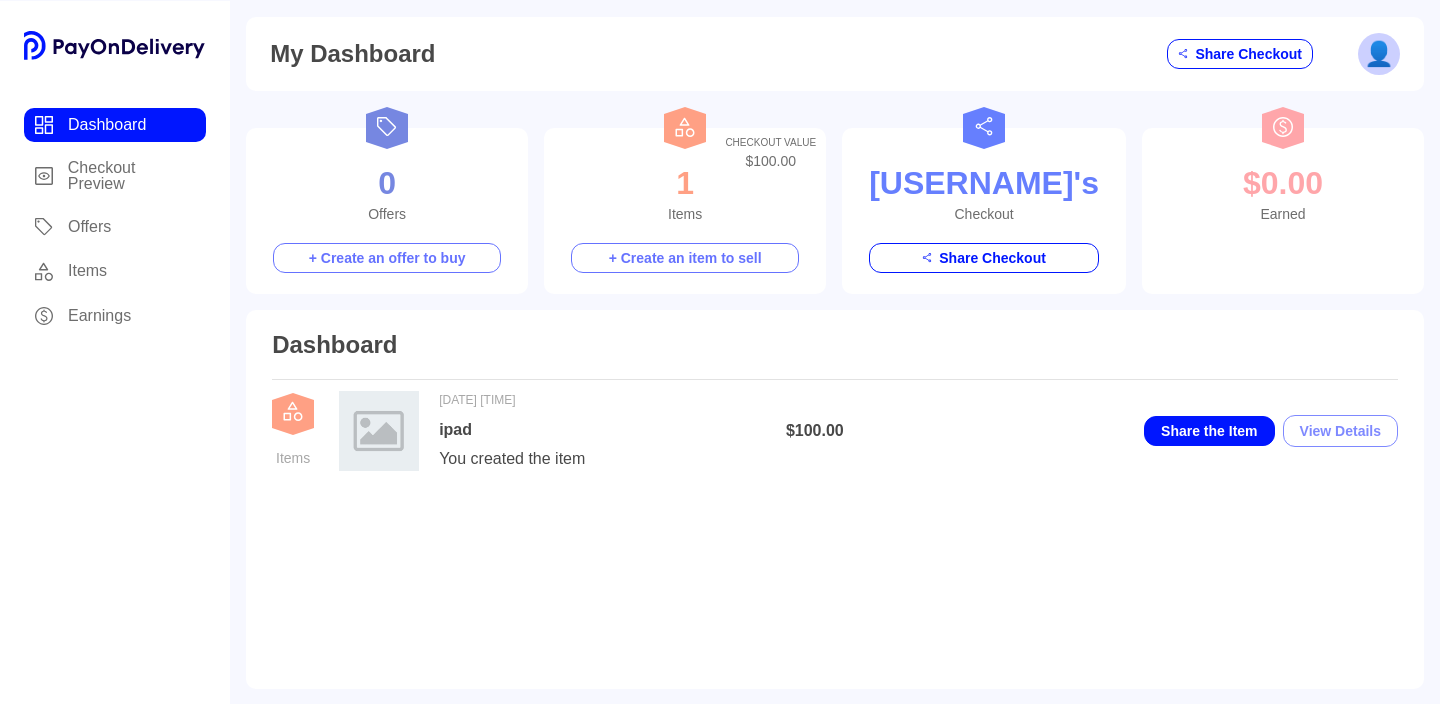 click on "Share the Item" at bounding box center (1209, 431) 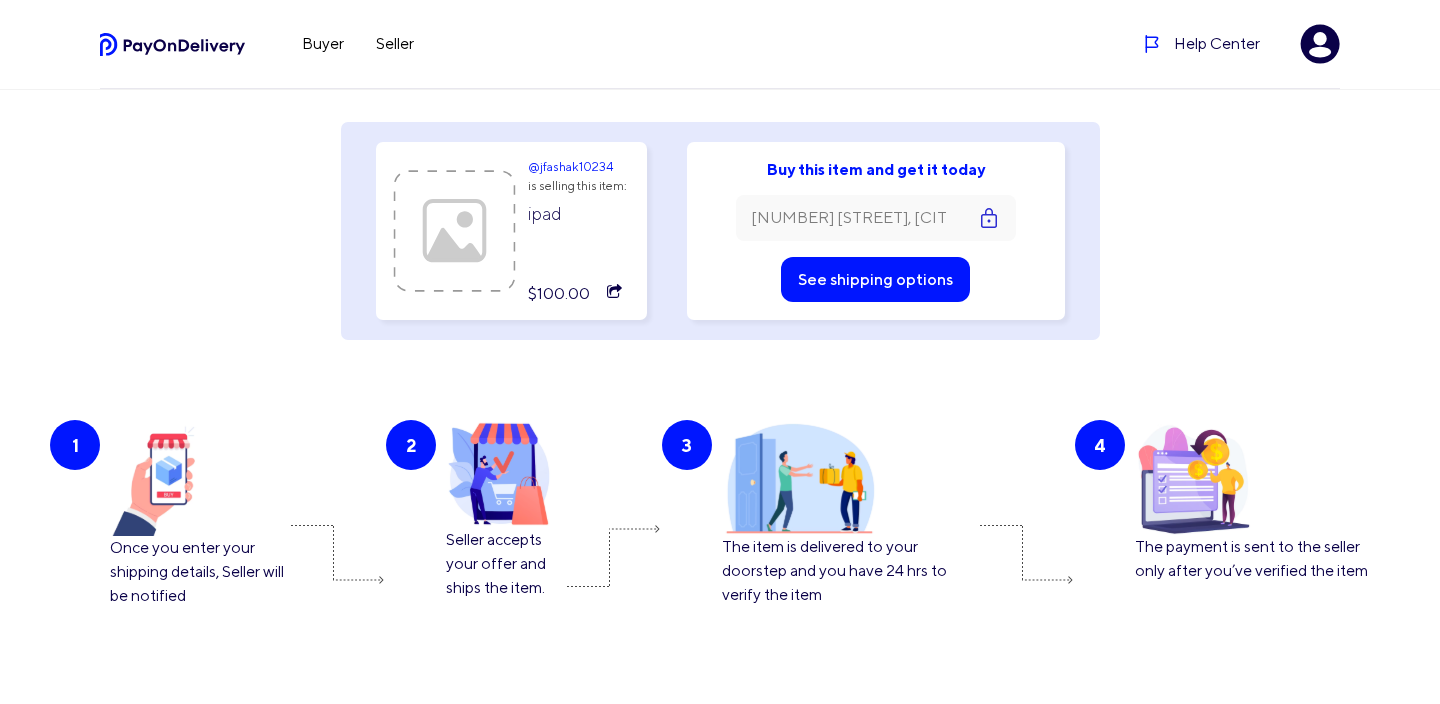 scroll, scrollTop: 0, scrollLeft: 0, axis: both 